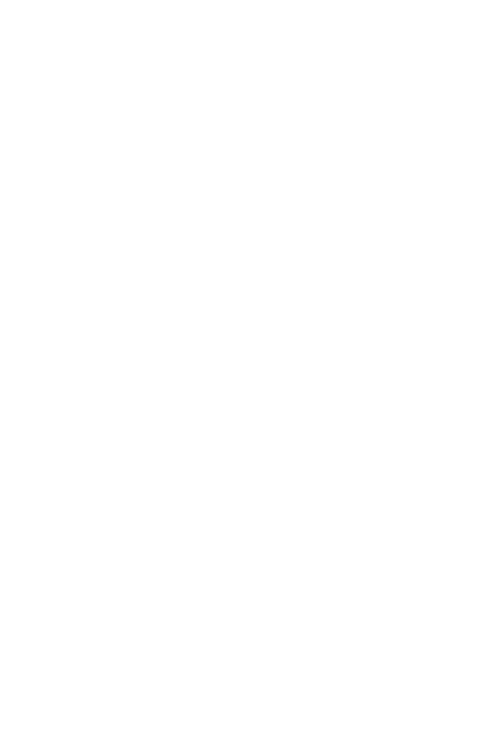 scroll, scrollTop: 0, scrollLeft: 0, axis: both 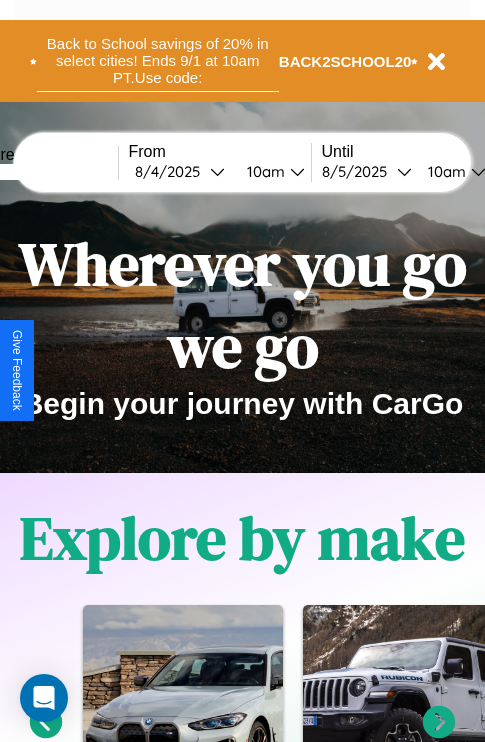 click on "Back to School savings of 20% in select cities! Ends 9/1 at 10am PT.  Use code:" at bounding box center (158, 61) 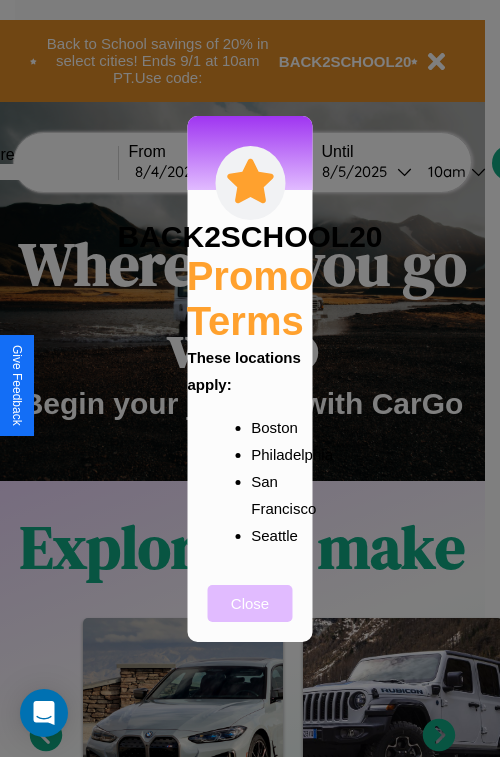 click on "Close" at bounding box center (250, 603) 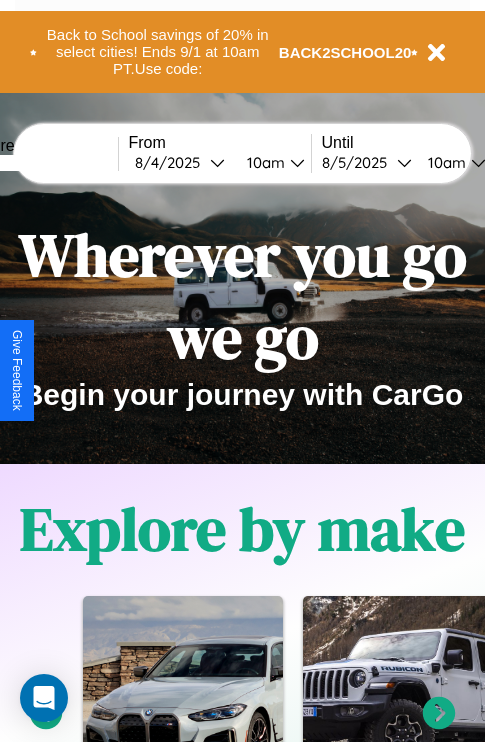 scroll, scrollTop: 1947, scrollLeft: 0, axis: vertical 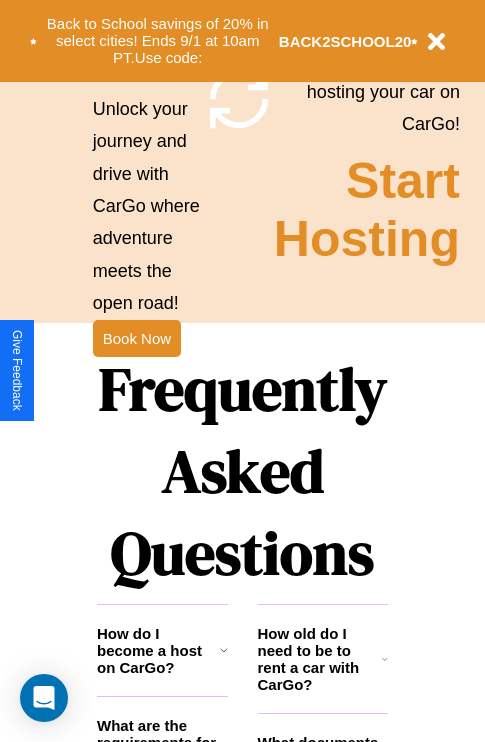 click on "Frequently Asked Questions" at bounding box center [242, 471] 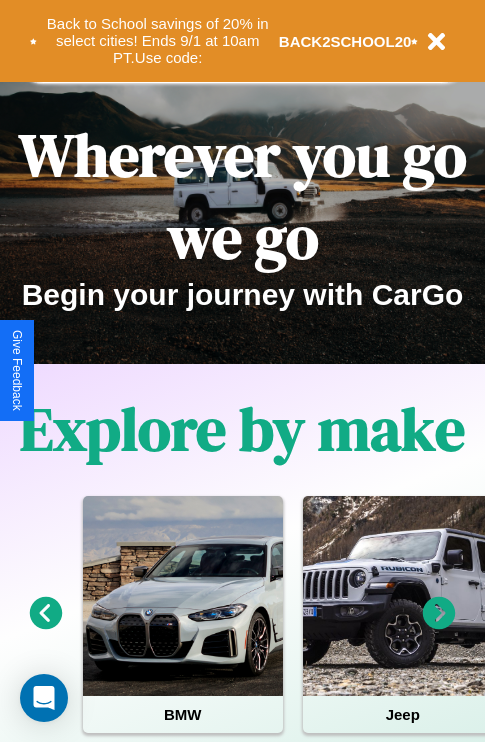 scroll, scrollTop: 0, scrollLeft: 0, axis: both 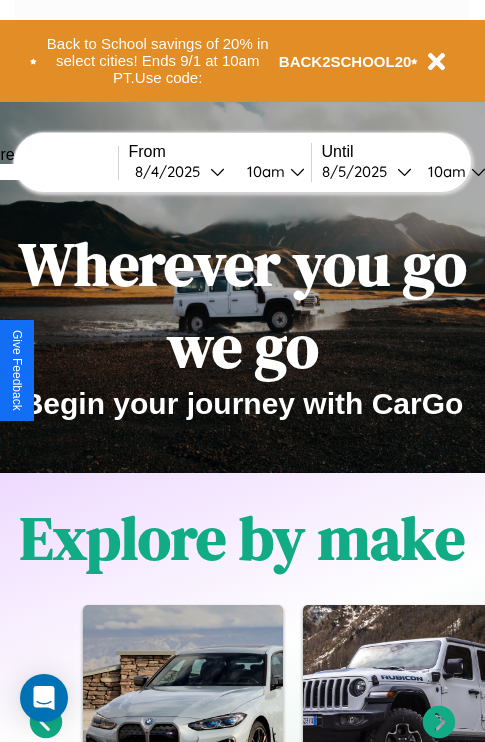 click at bounding box center [43, 172] 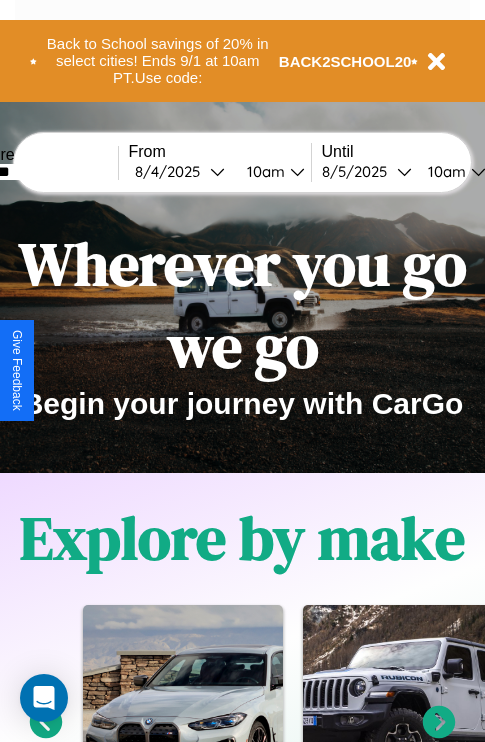 type on "*******" 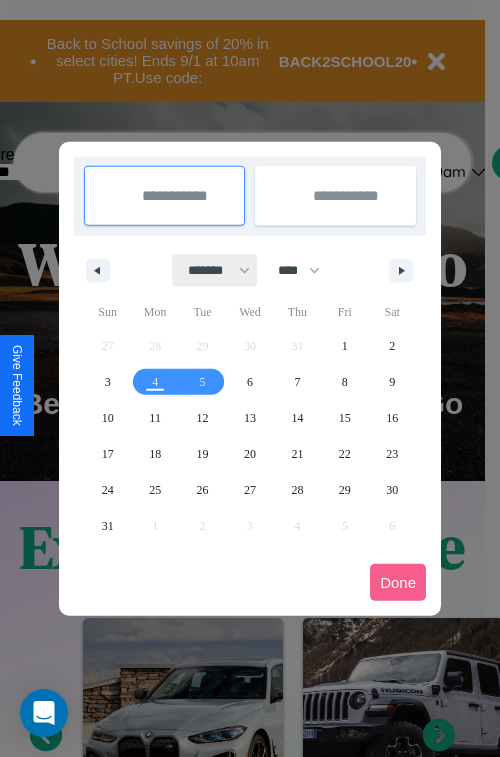click on "******* ******** ***** ***** *** **** **** ****** ********* ******* ******** ********" at bounding box center [215, 270] 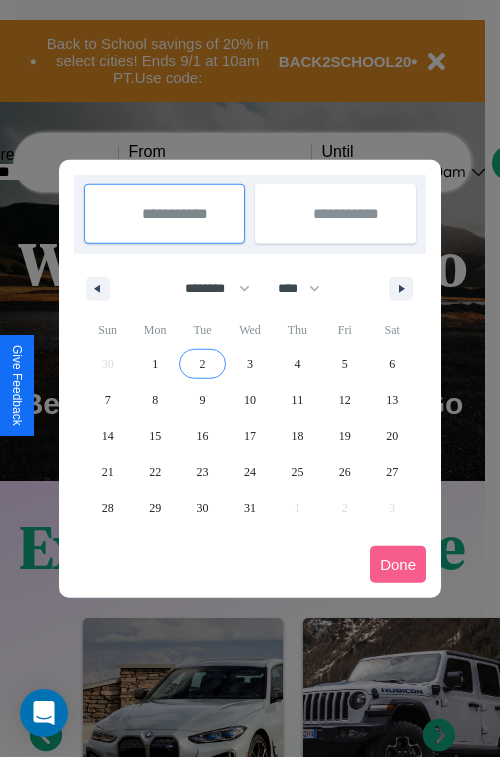 click on "2" at bounding box center (203, 364) 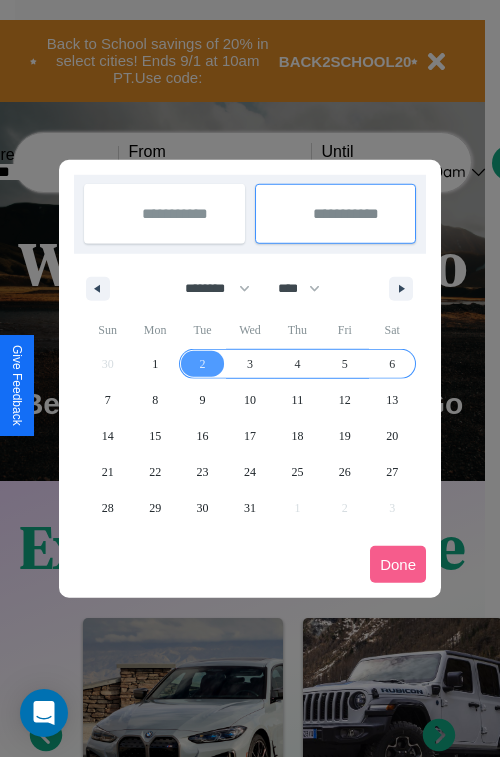 click on "6" at bounding box center (392, 364) 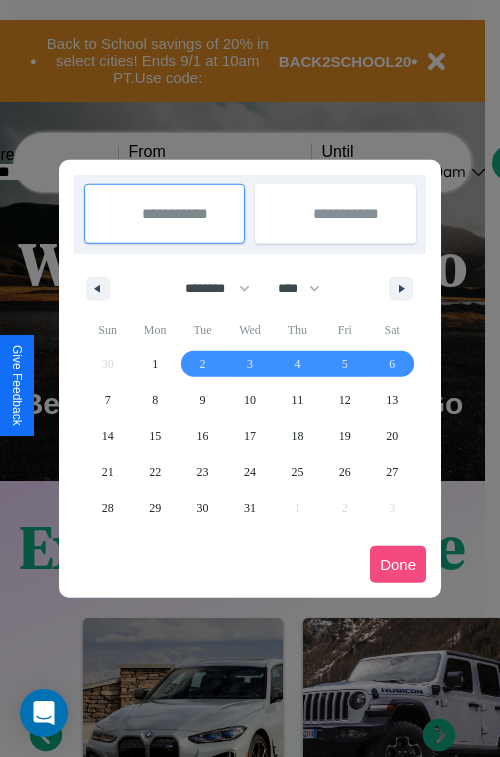 click on "Done" at bounding box center (398, 564) 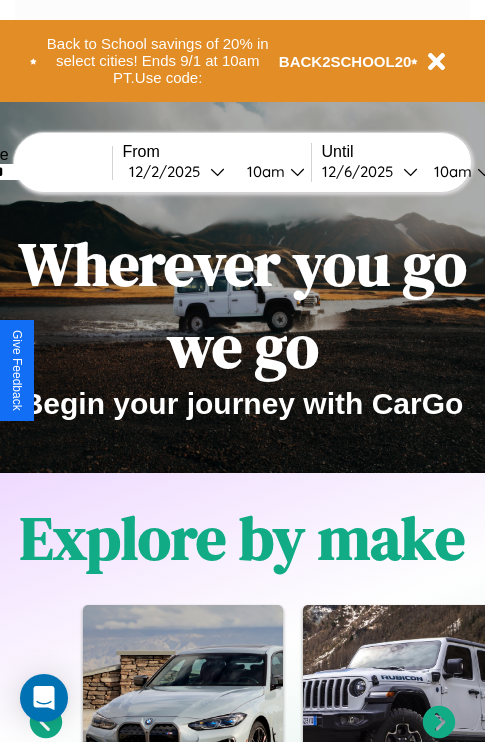 scroll, scrollTop: 0, scrollLeft: 74, axis: horizontal 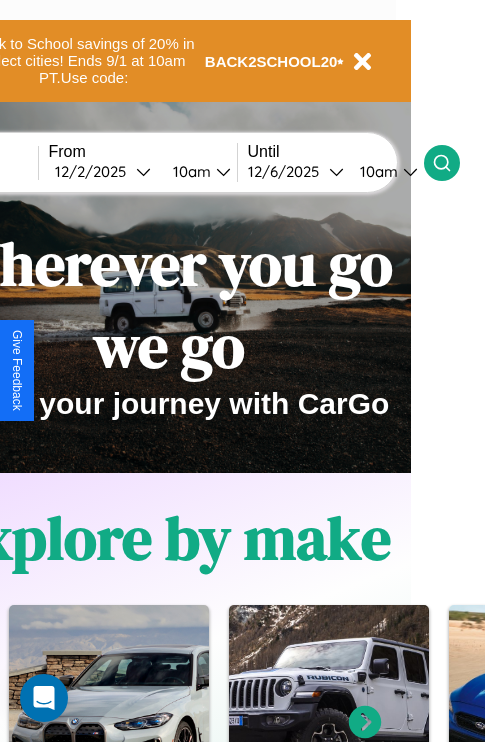 click 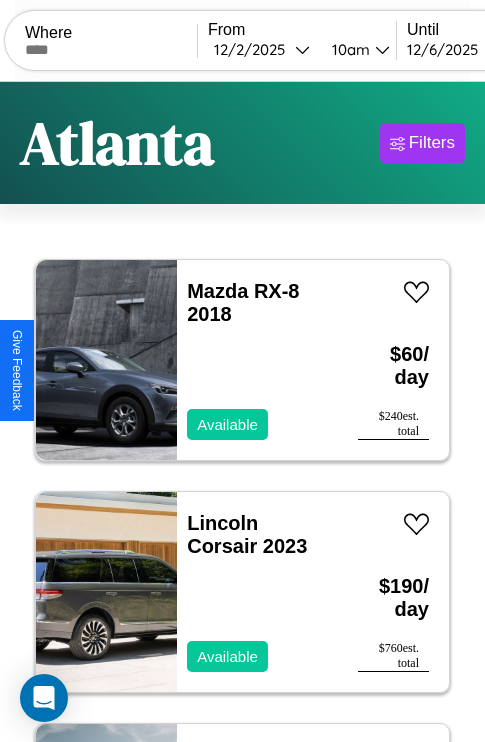 scroll, scrollTop: 66, scrollLeft: 0, axis: vertical 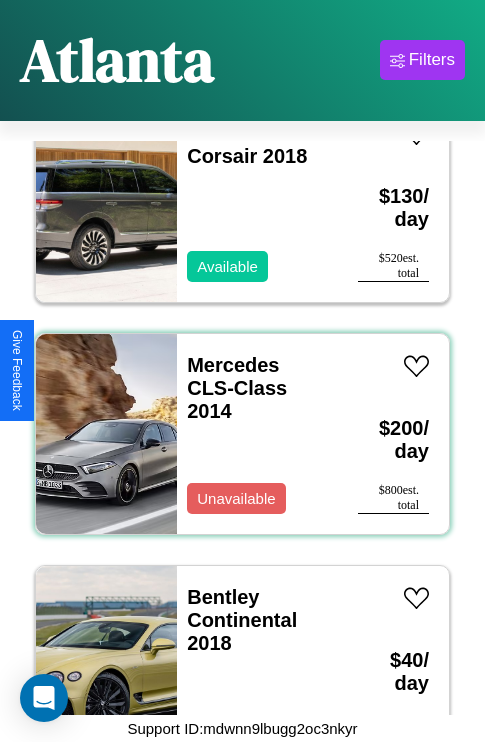 click on "Mercedes   CLS-Class   2014 Unavailable" at bounding box center (257, 434) 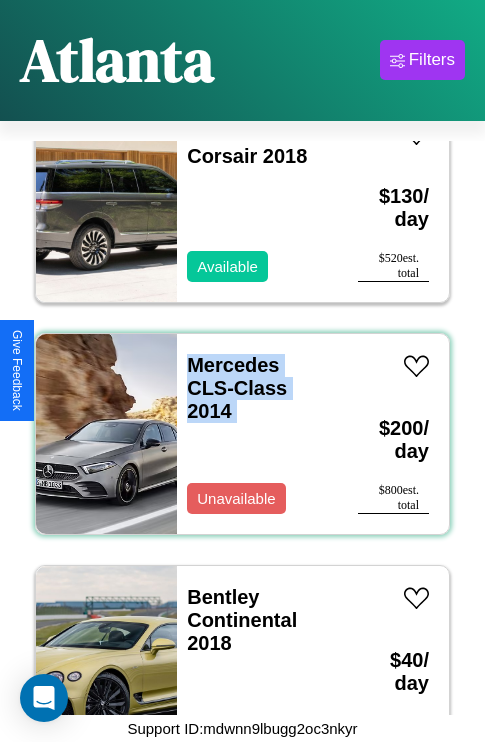 click on "Mercedes   CLS-Class   2014 Unavailable" at bounding box center (257, 434) 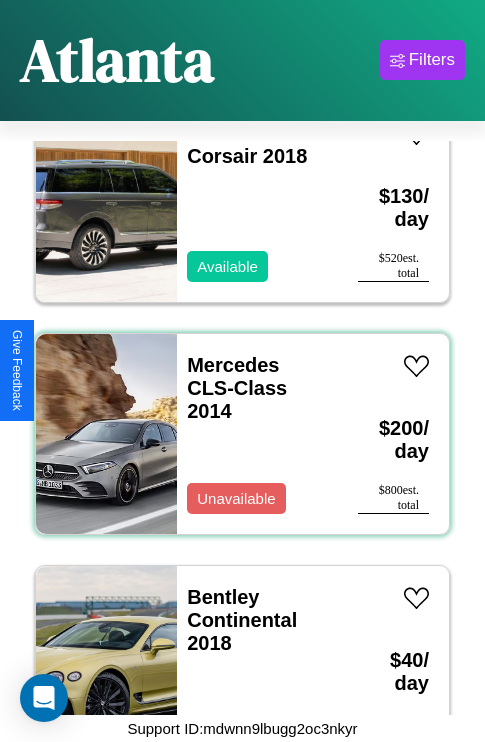 click on "Mercedes   CLS-Class   2014 Unavailable" at bounding box center (257, 434) 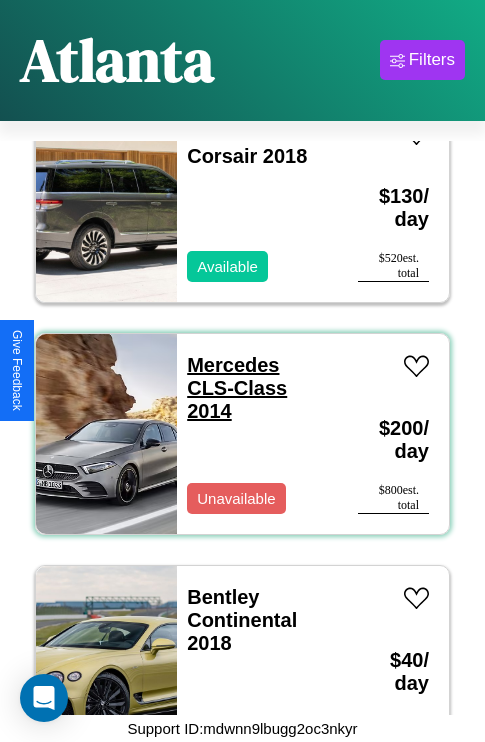 click on "Mercedes   CLS-Class   2014" at bounding box center [237, 388] 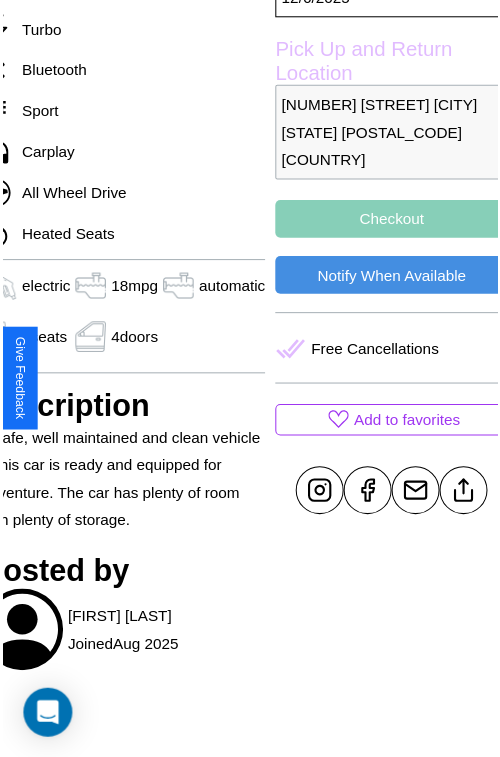 scroll, scrollTop: 604, scrollLeft: 96, axis: both 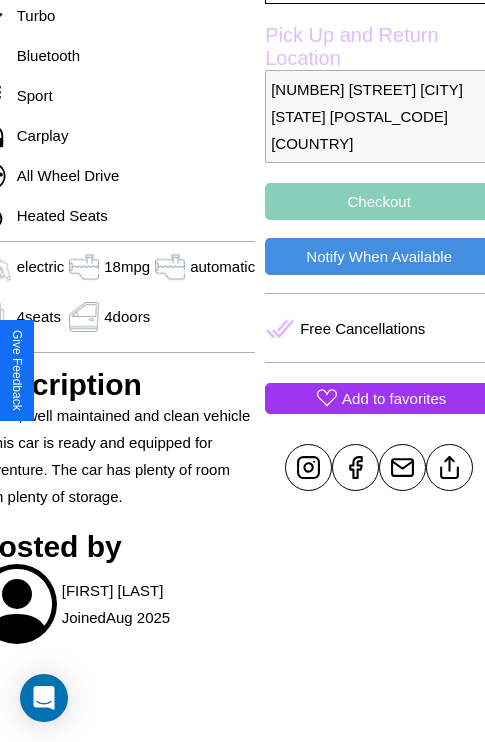 click on "Add to favorites" at bounding box center [394, 398] 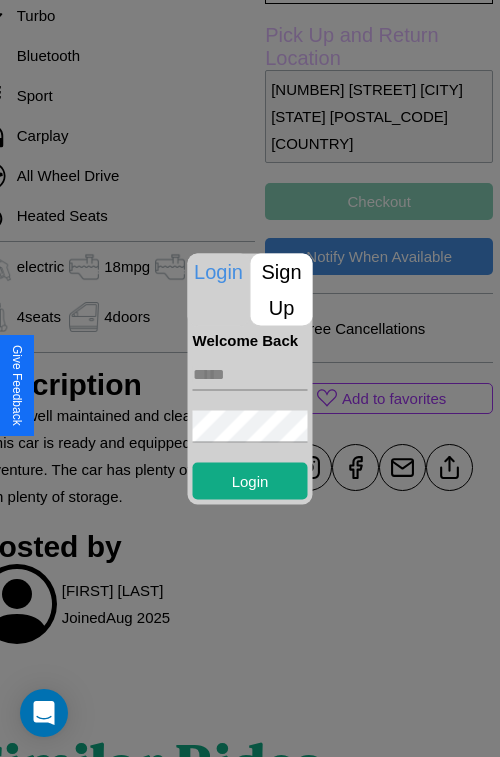 click at bounding box center (250, 374) 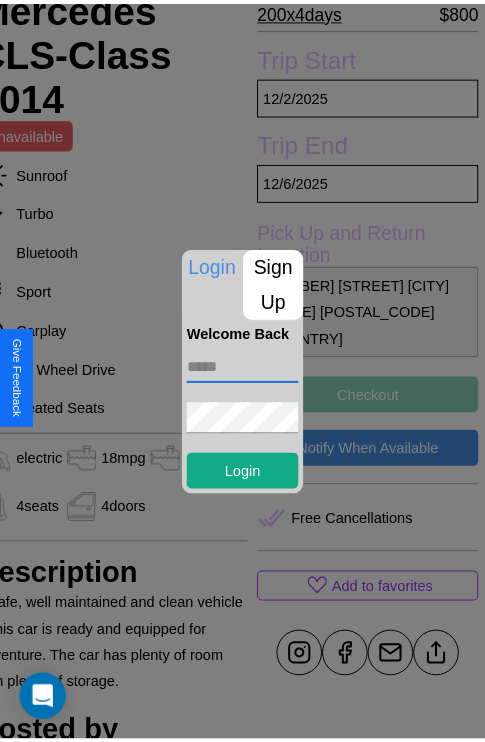 scroll, scrollTop: 400, scrollLeft: 96, axis: both 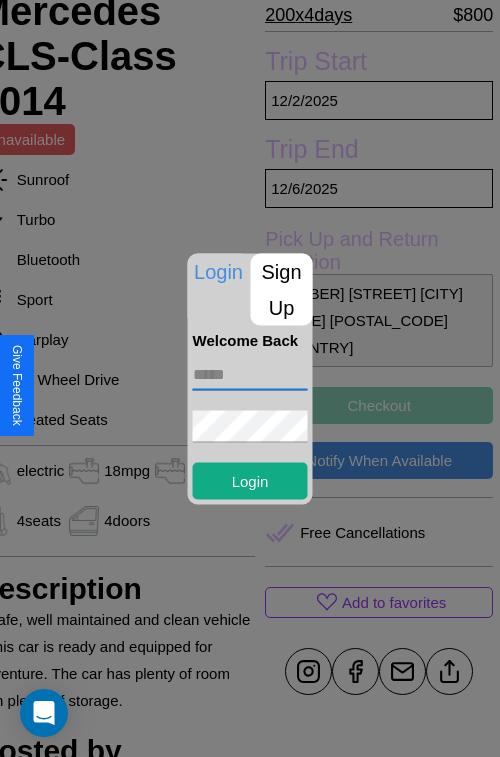 click at bounding box center [250, 378] 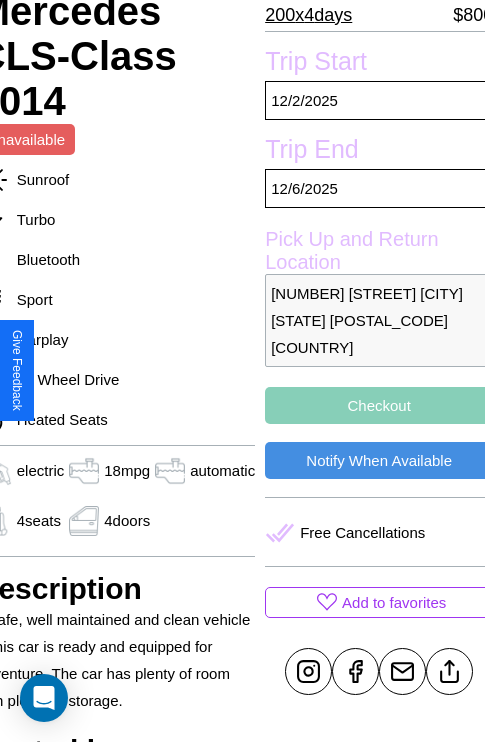 click on "Checkout" at bounding box center [379, 405] 